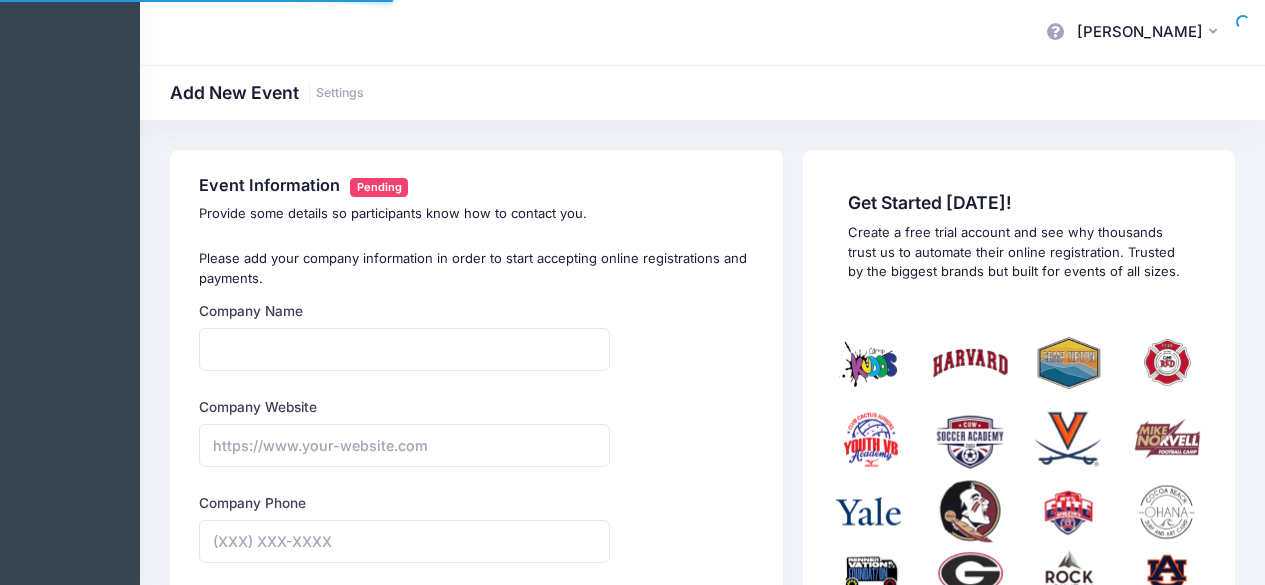 scroll, scrollTop: 0, scrollLeft: 0, axis: both 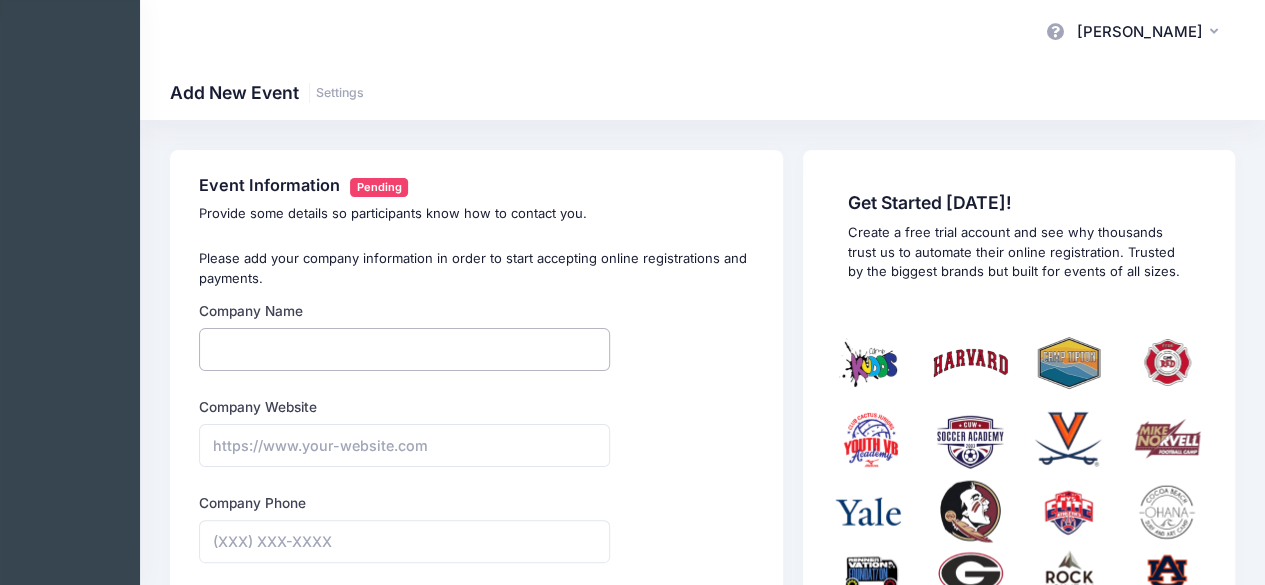 click on "Company Name" at bounding box center (404, 349) 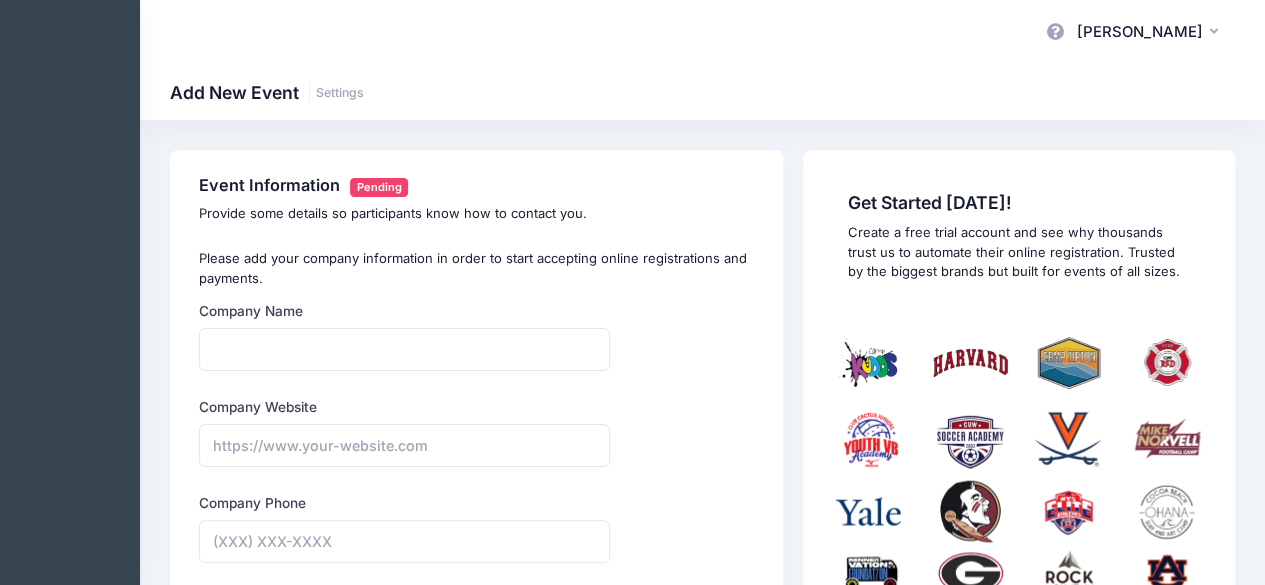 click on "Company Name
Type
Select
Academic
Adventure
Arts and Crafts
Baseball                                     Select @" at bounding box center [477, 870] 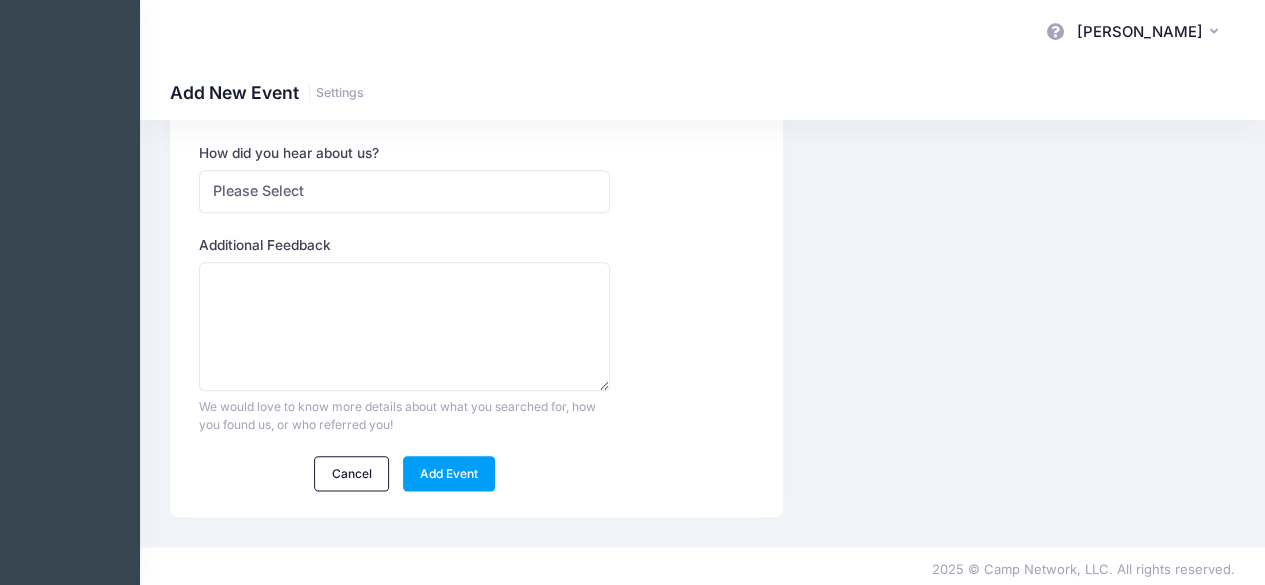 scroll, scrollTop: 548, scrollLeft: 0, axis: vertical 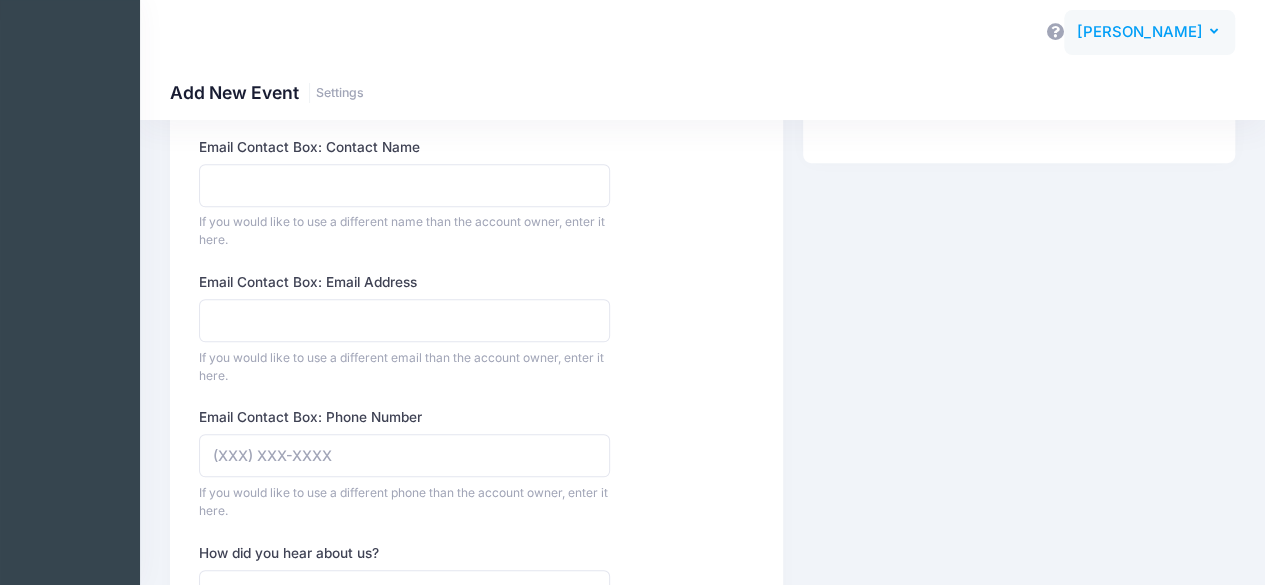 click on "[PERSON_NAME]" at bounding box center (1140, 32) 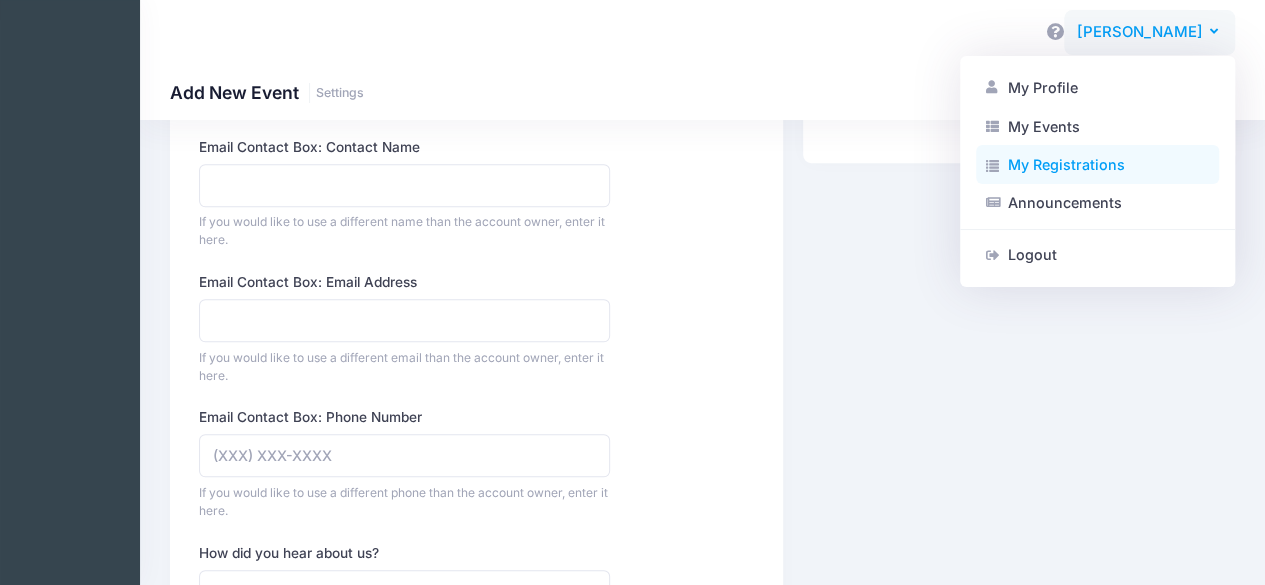 click on "My Registrations" at bounding box center (1097, 165) 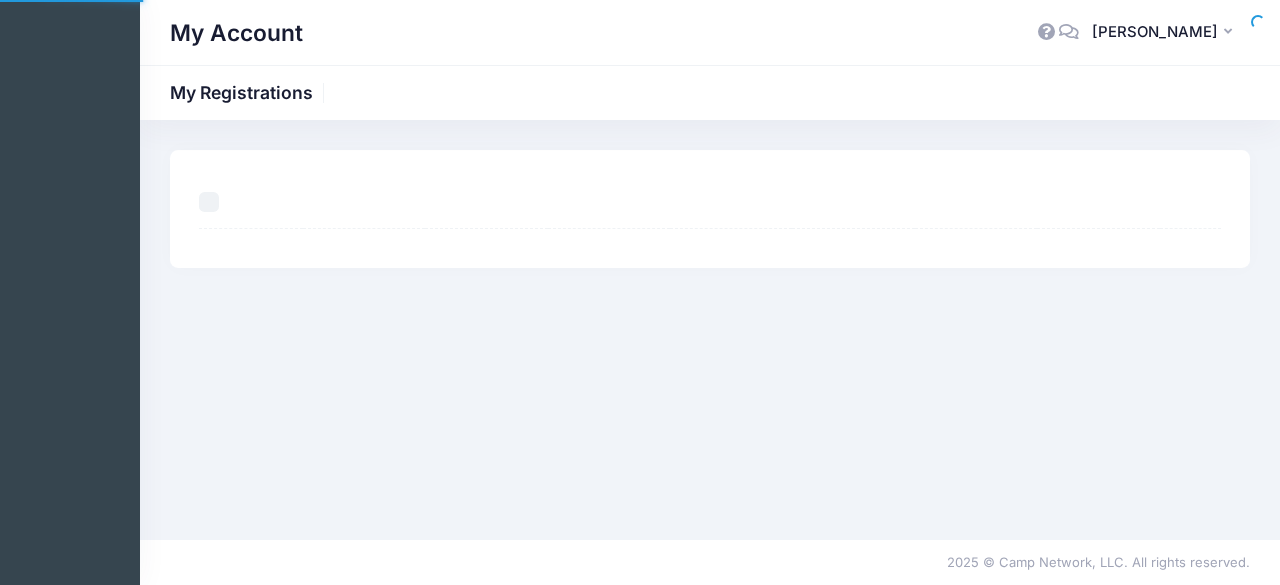 scroll, scrollTop: 0, scrollLeft: 0, axis: both 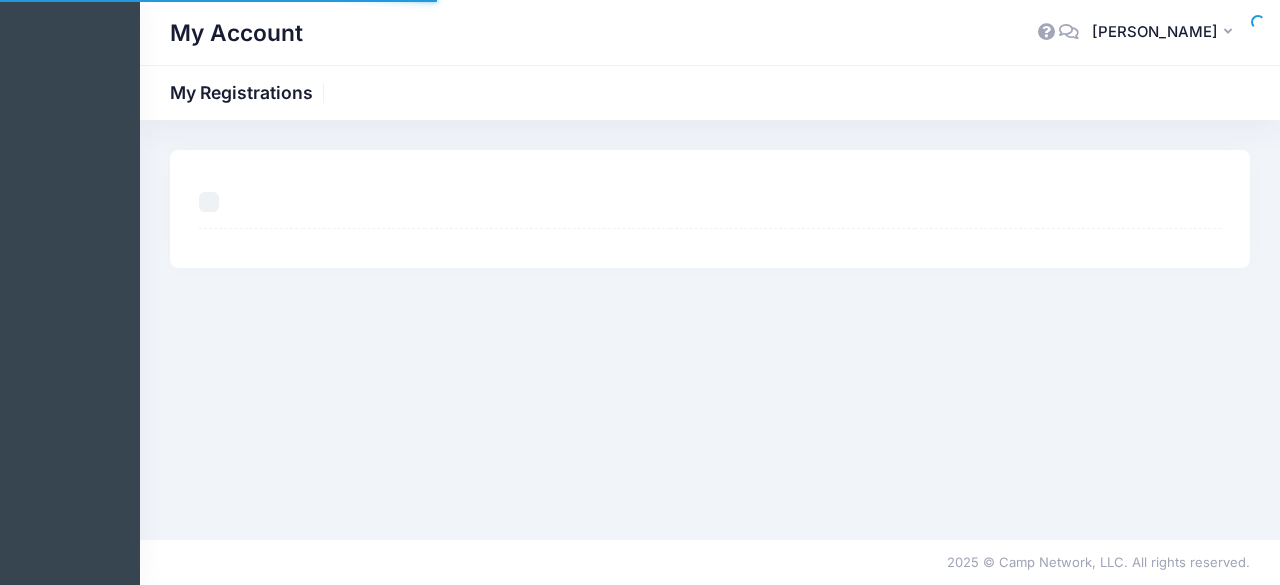 select on "50" 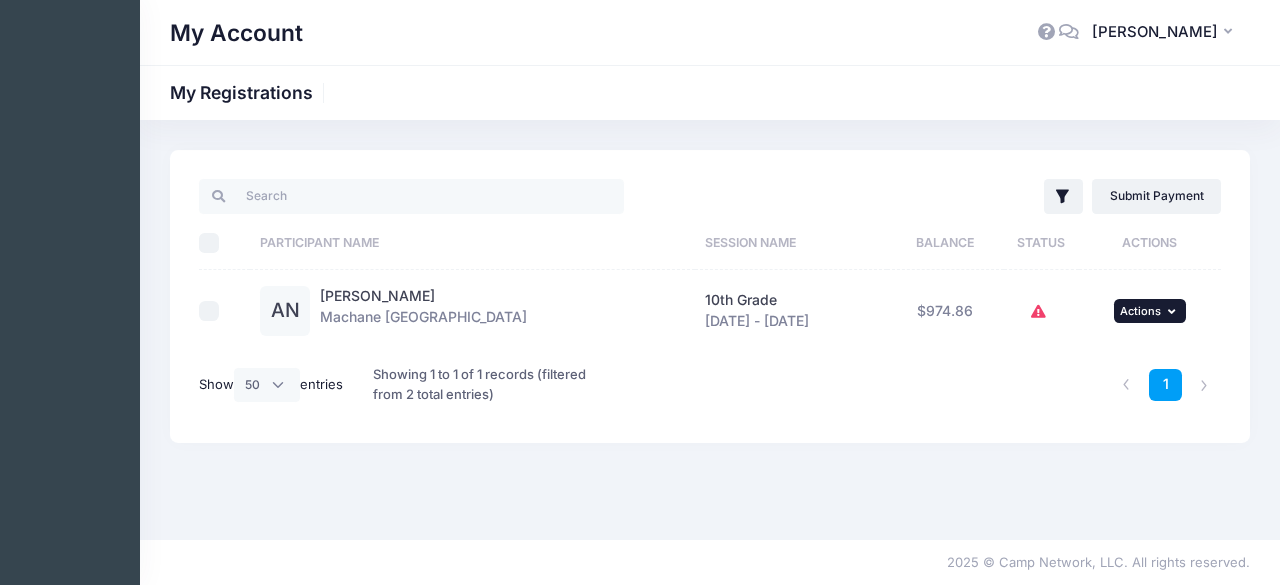 click on "Actions" at bounding box center [1140, 311] 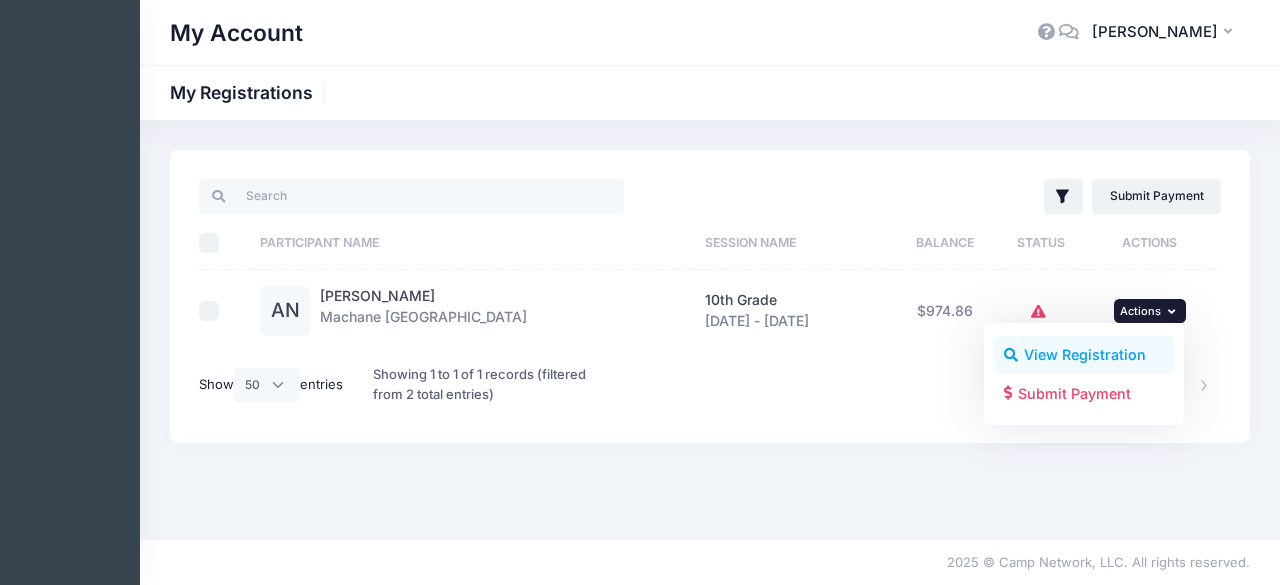 click on "View Registration" at bounding box center [1084, 355] 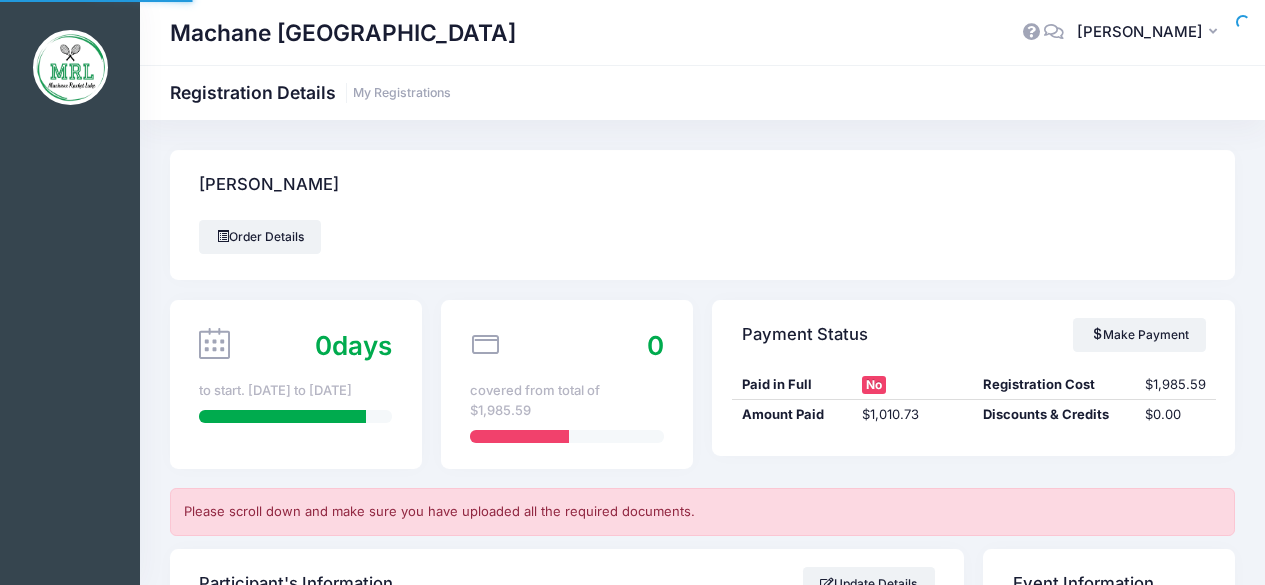 scroll, scrollTop: 0, scrollLeft: 0, axis: both 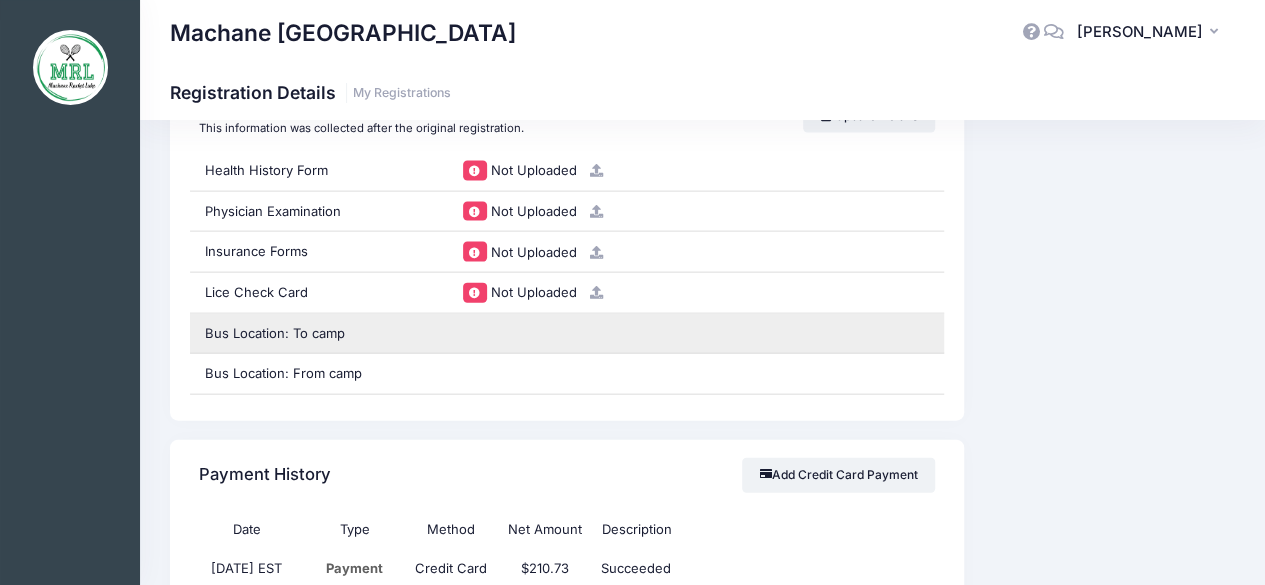 click on "Bus Location: To camp" at bounding box center (316, 334) 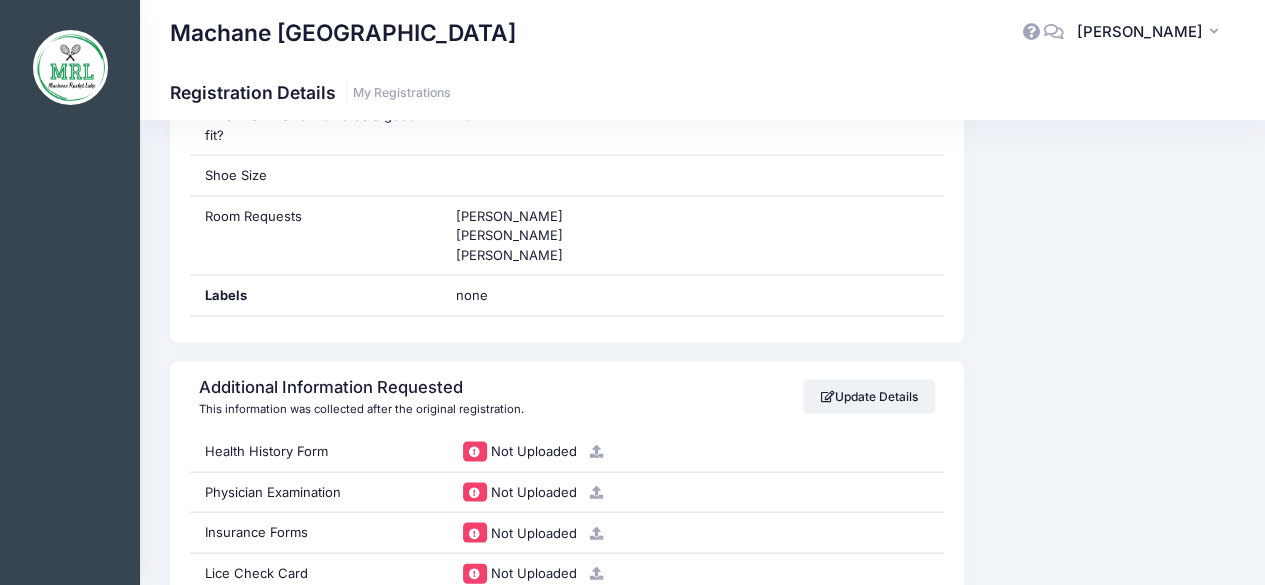 scroll, scrollTop: 2000, scrollLeft: 0, axis: vertical 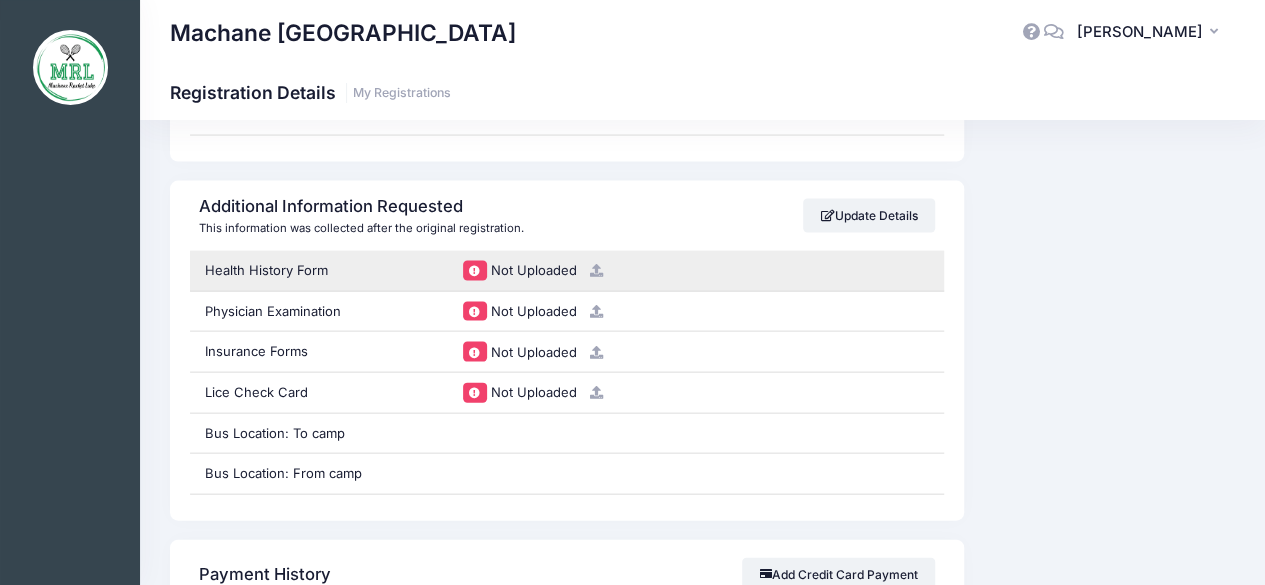 click on "Not Uploaded" at bounding box center (534, 270) 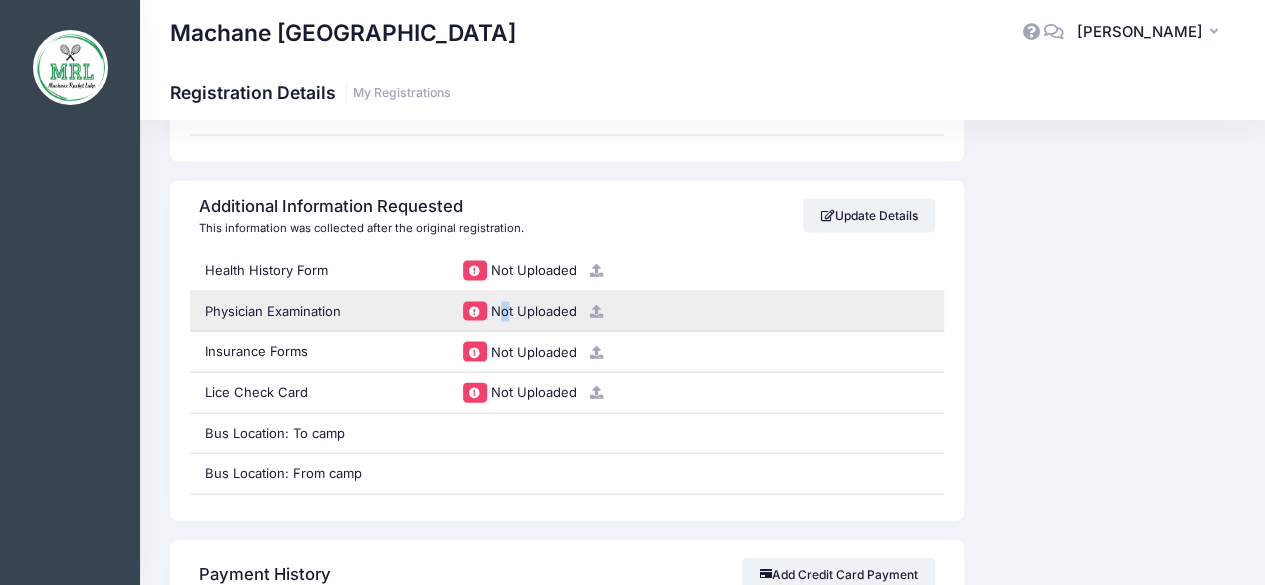 click on "Not Uploaded" at bounding box center [534, 311] 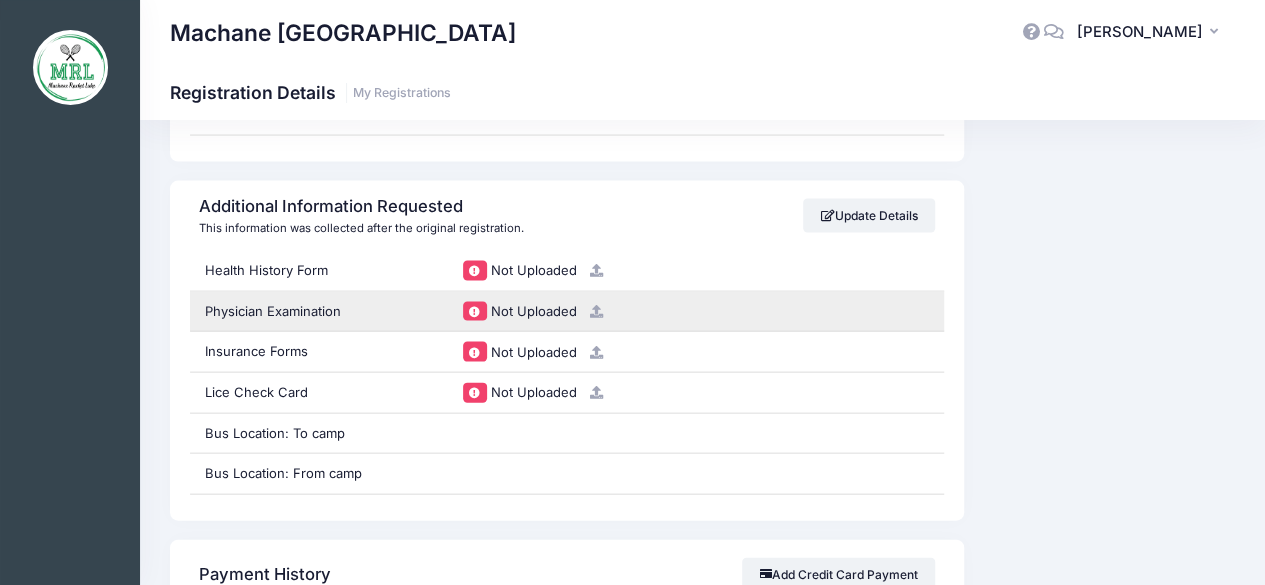 click on "Not Uploaded" at bounding box center [692, 312] 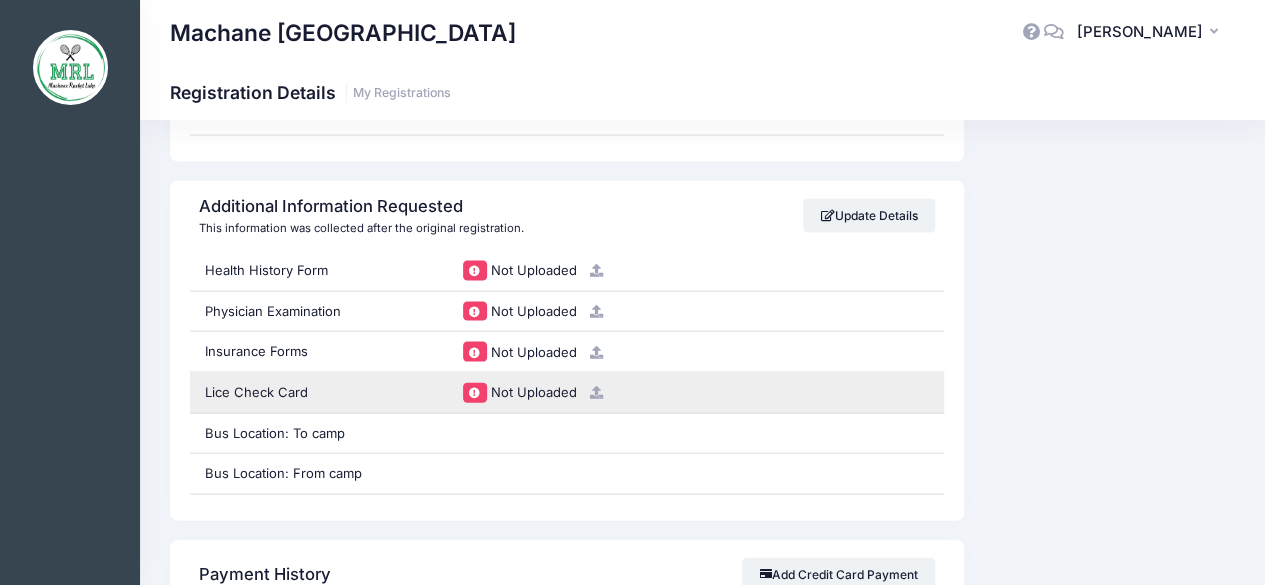 click at bounding box center [475, 392] 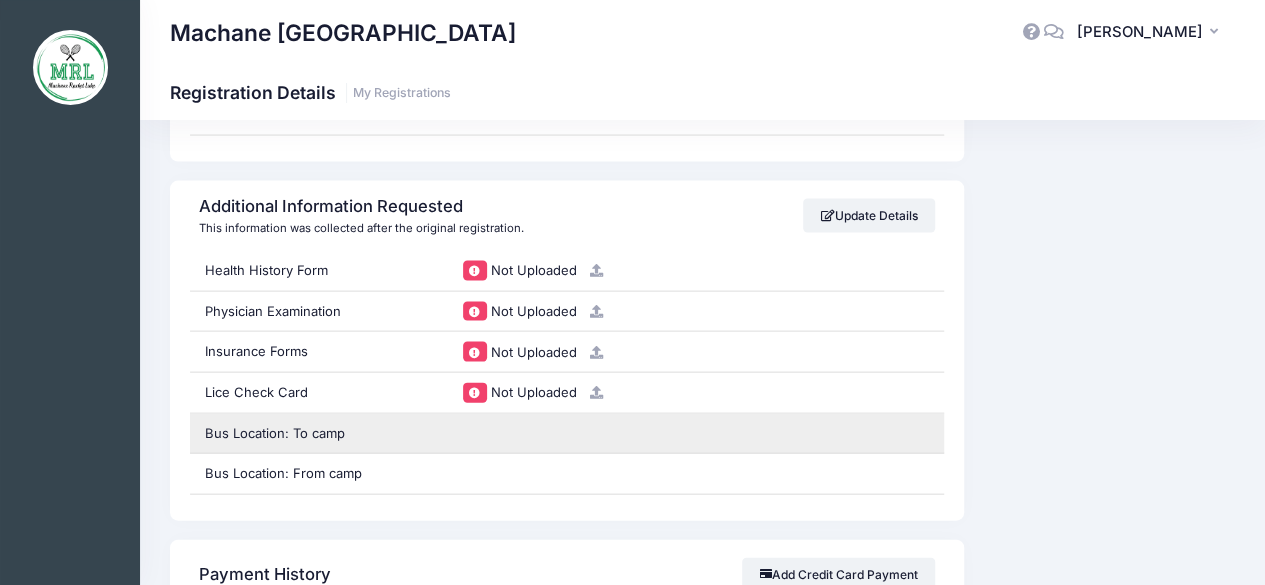 click on "Bus Location: To camp" at bounding box center [316, 434] 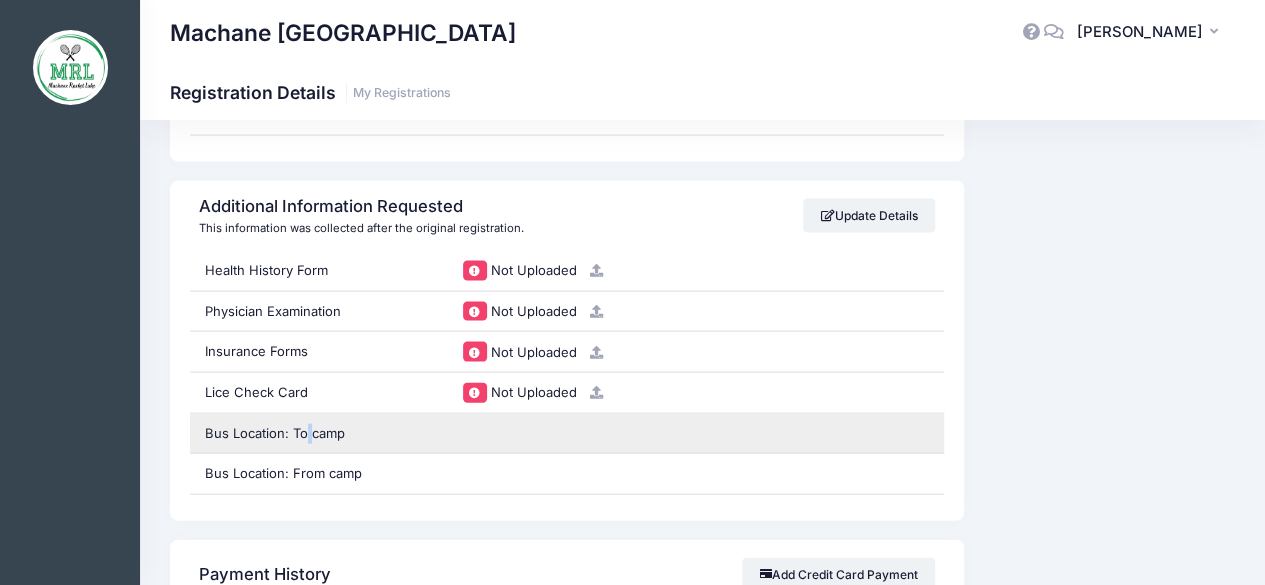 click on "Bus Location: To camp" at bounding box center (316, 434) 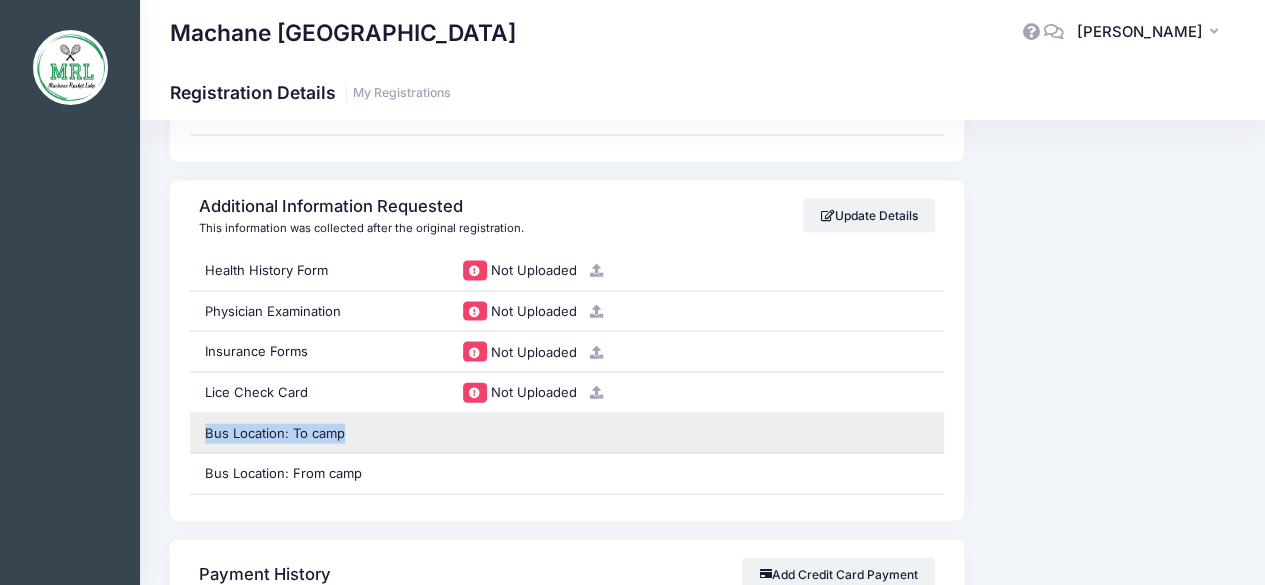 click on "Bus Location: To camp" at bounding box center (316, 434) 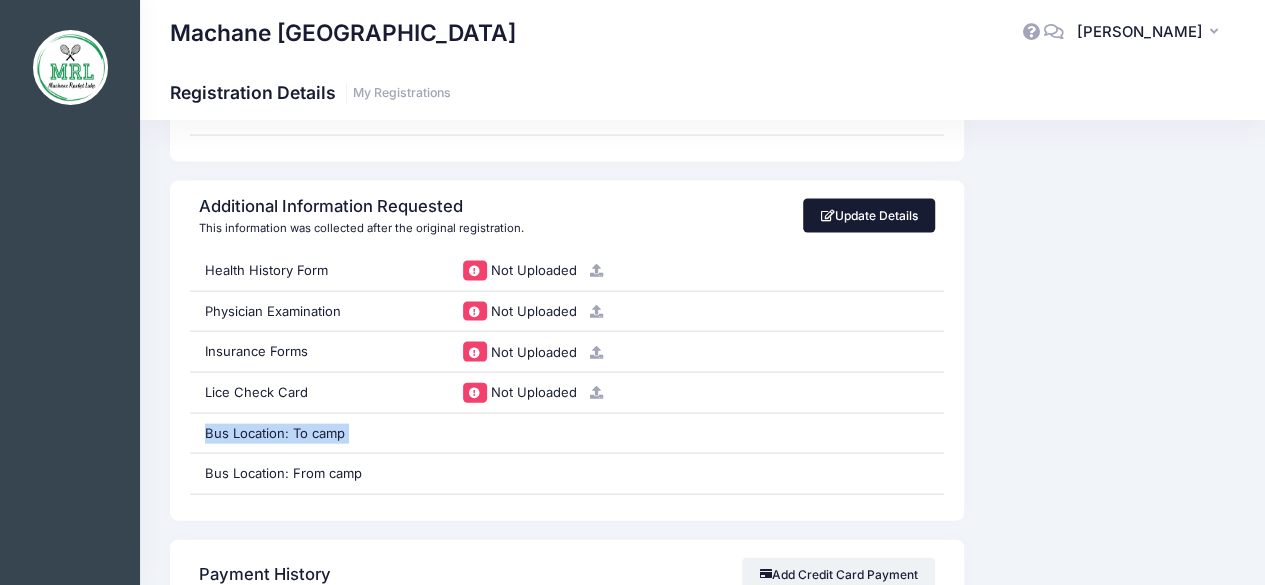 click on "Update Details" at bounding box center (869, 216) 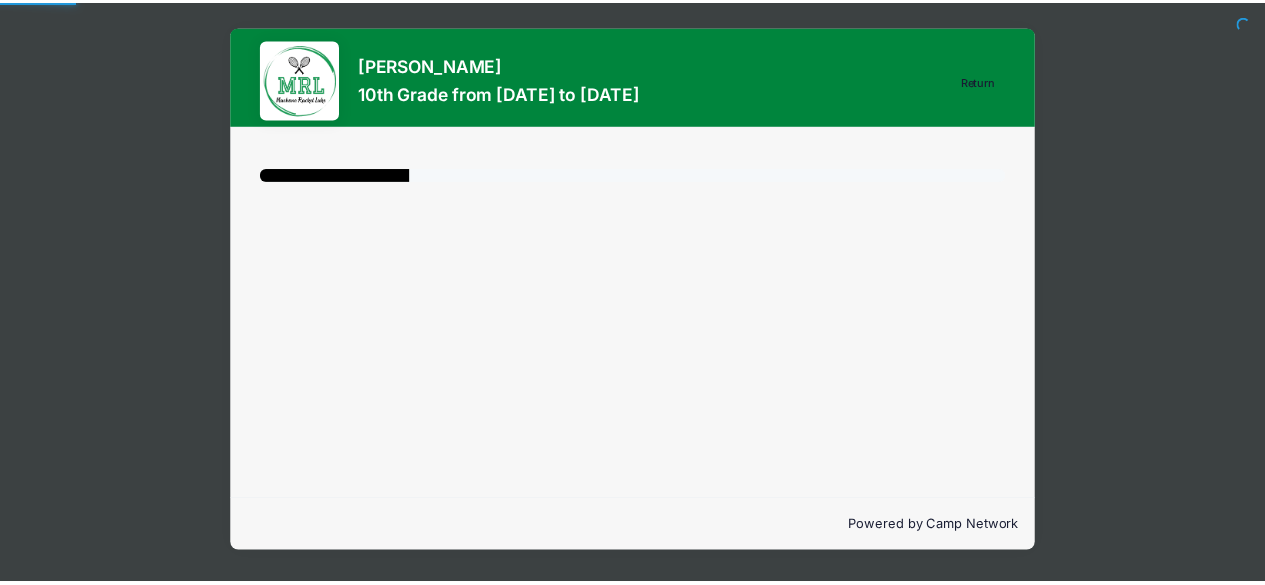 scroll, scrollTop: 0, scrollLeft: 0, axis: both 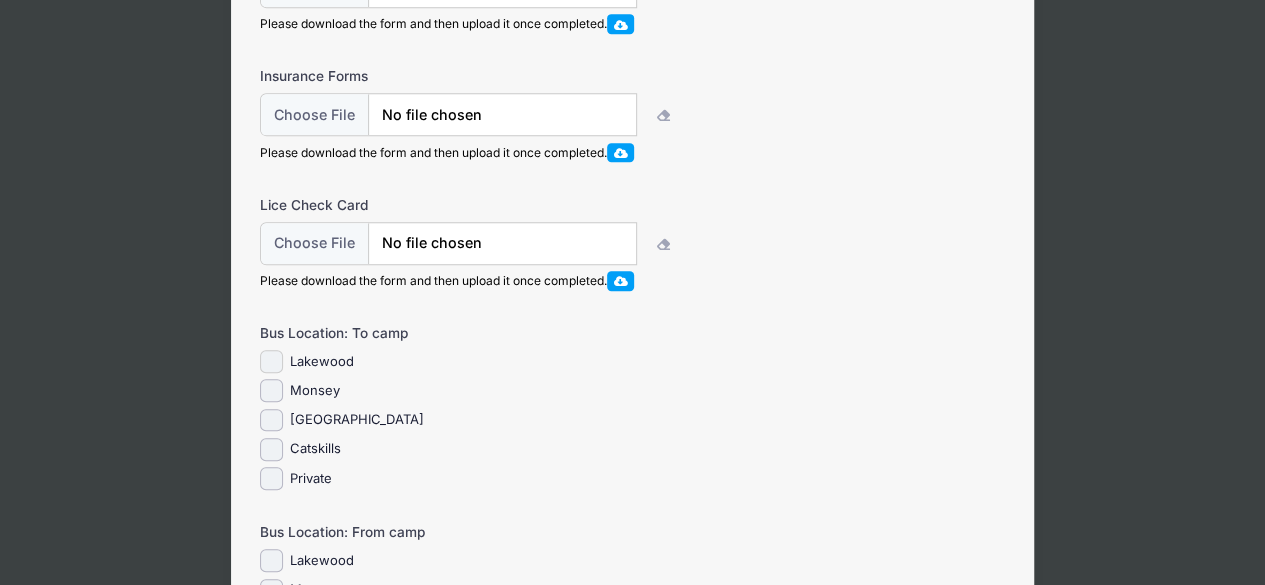 click on "Lakewood" at bounding box center (271, 361) 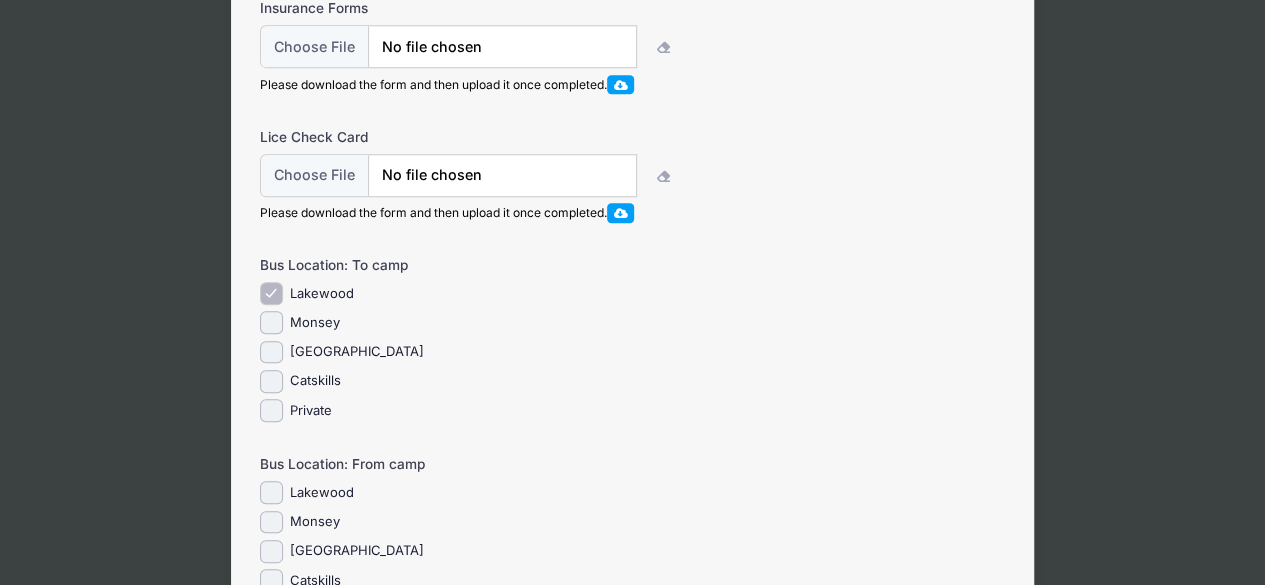 scroll, scrollTop: 600, scrollLeft: 0, axis: vertical 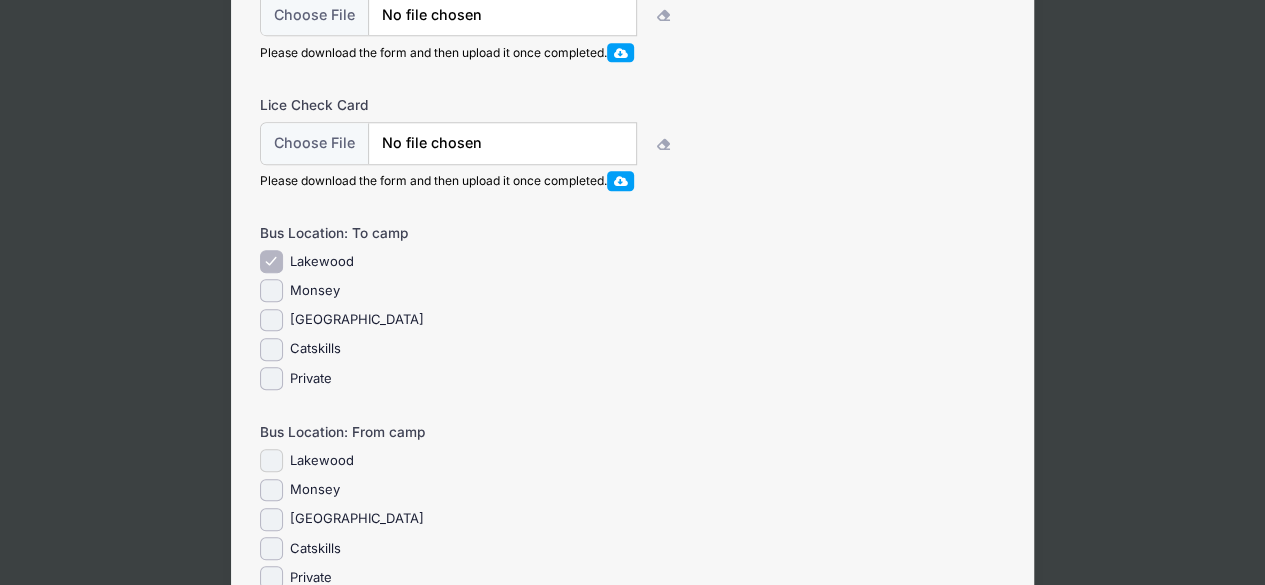 click on "Lakewood" at bounding box center [271, 460] 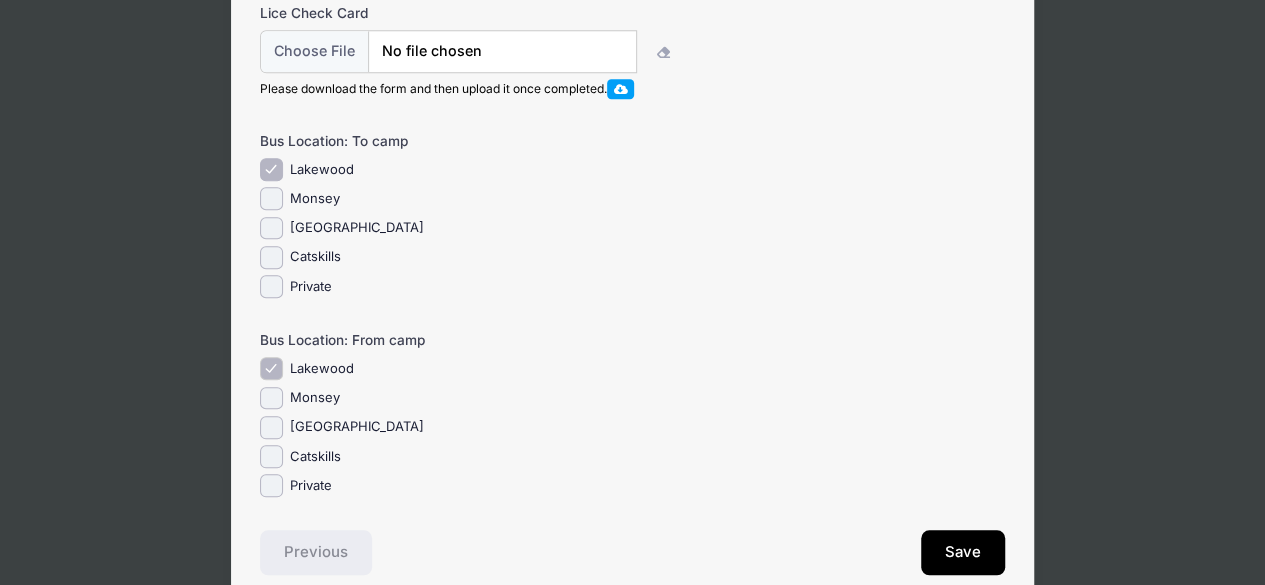 scroll, scrollTop: 786, scrollLeft: 0, axis: vertical 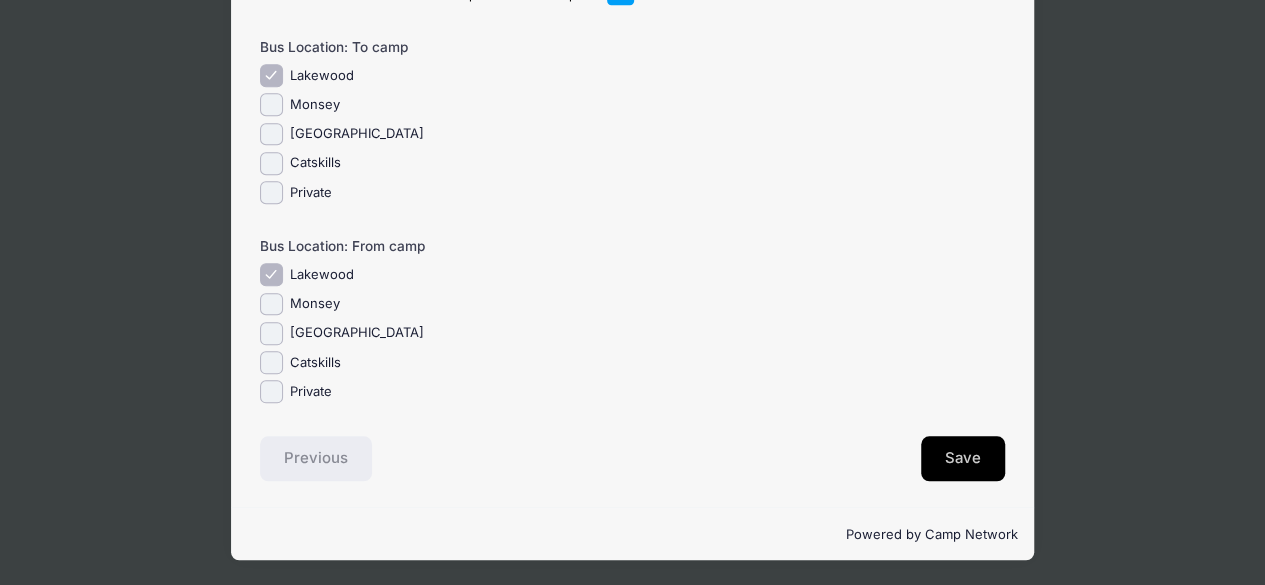click on "Save" at bounding box center (963, 459) 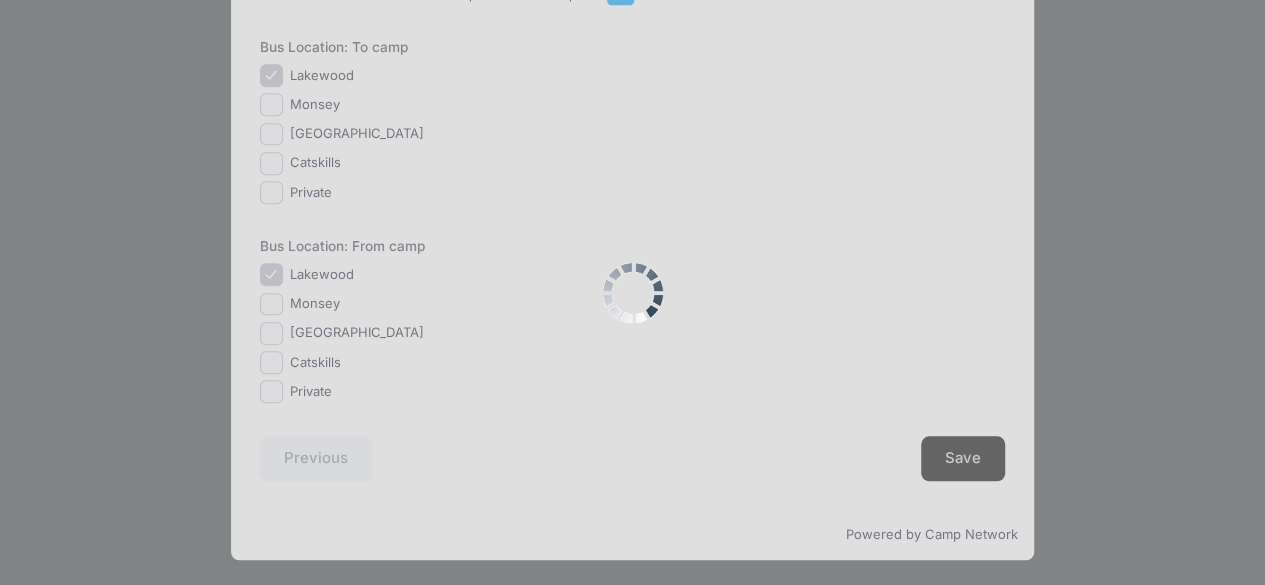 scroll, scrollTop: 0, scrollLeft: 0, axis: both 